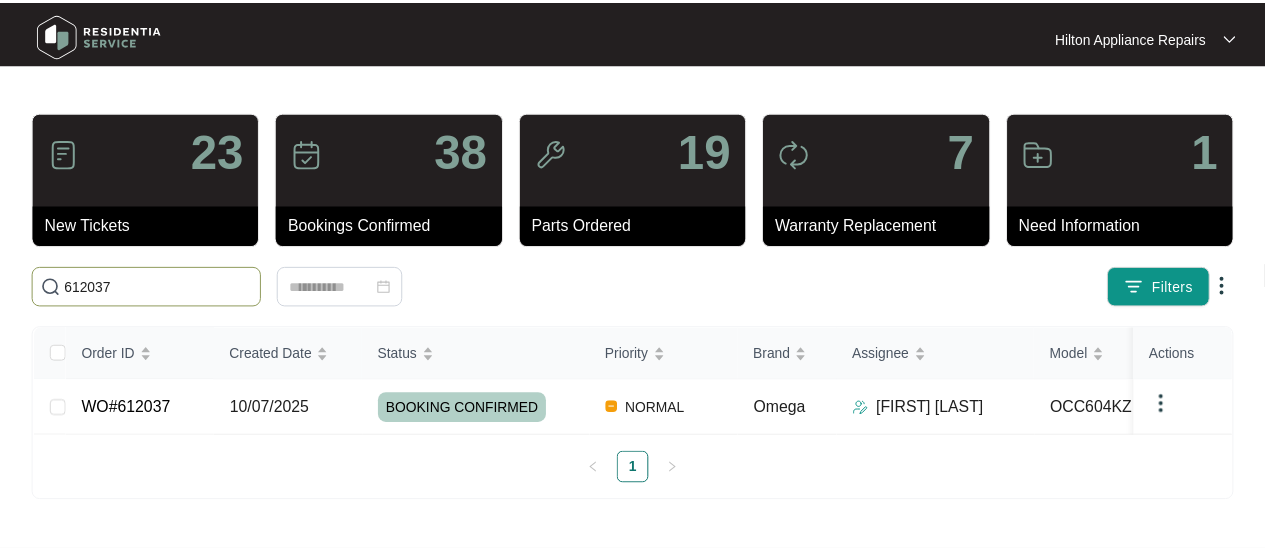 scroll, scrollTop: 0, scrollLeft: 0, axis: both 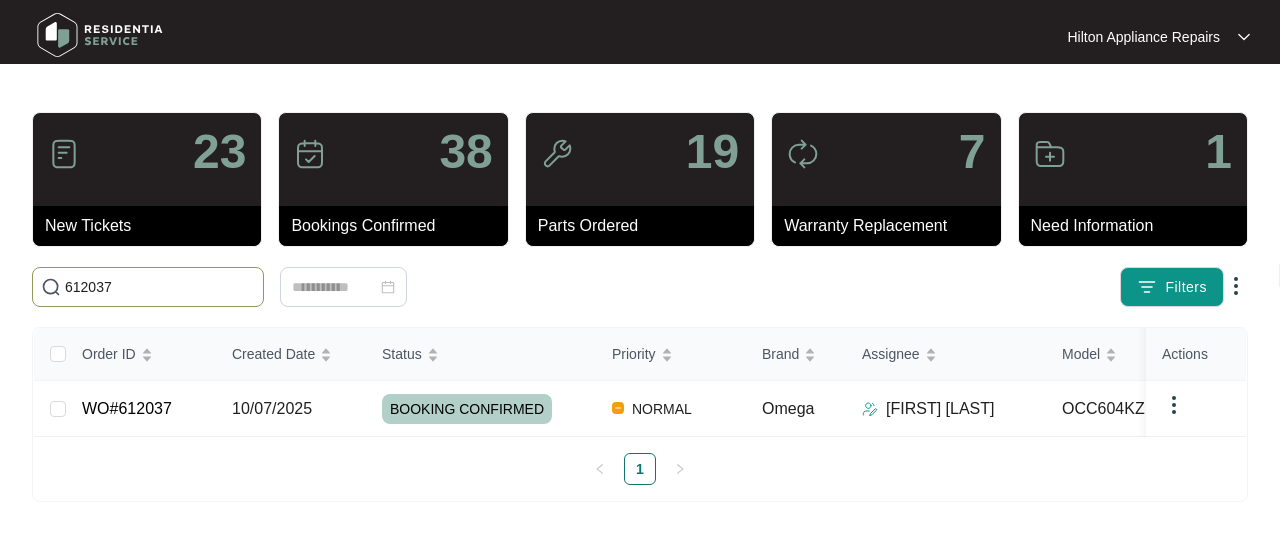 drag, startPoint x: 128, startPoint y: 289, endPoint x: 25, endPoint y: 289, distance: 103 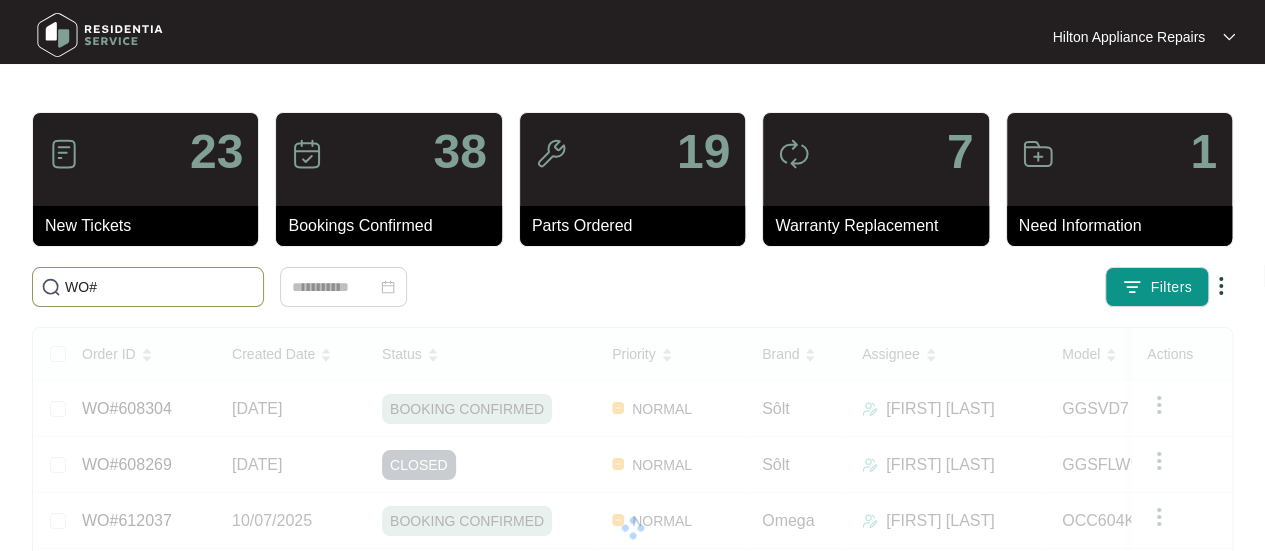 paste on "598151" 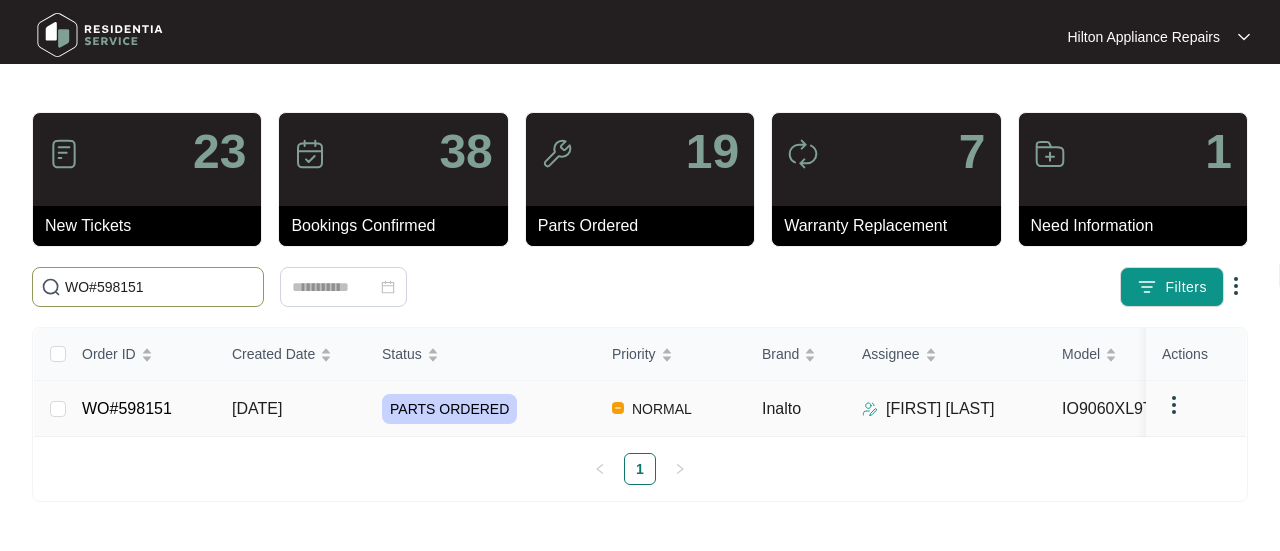 type on "WO#598151" 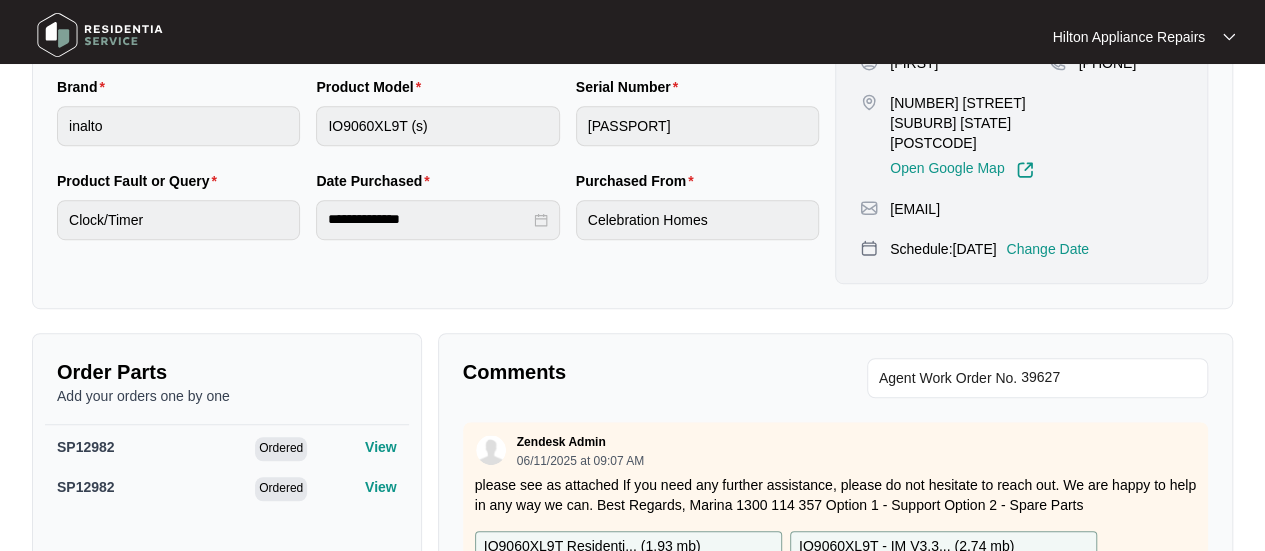 scroll, scrollTop: 600, scrollLeft: 0, axis: vertical 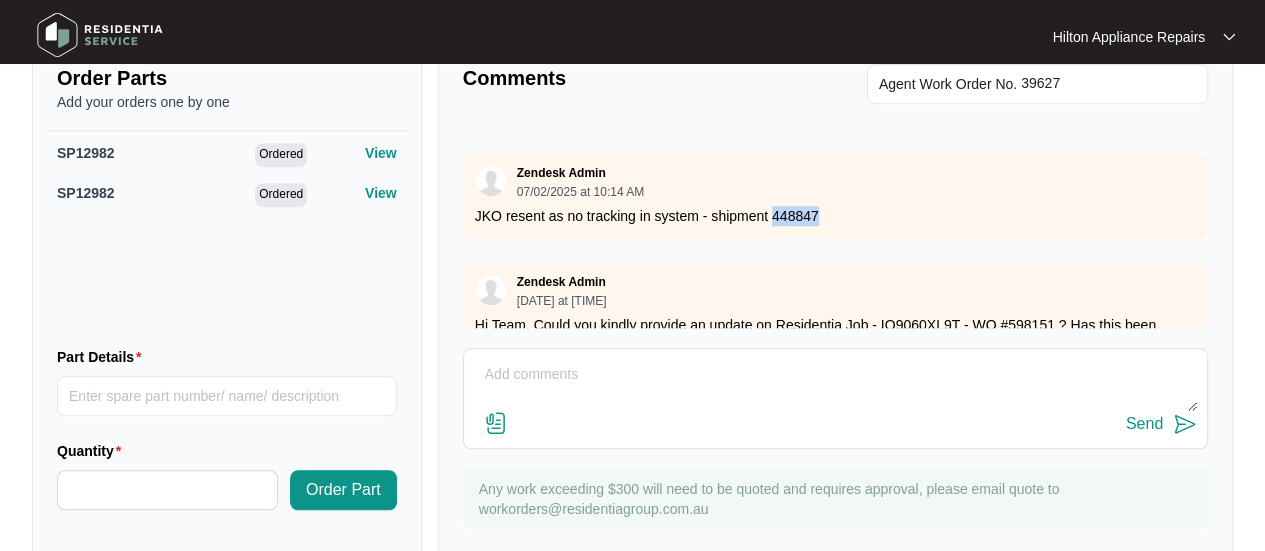 drag, startPoint x: 817, startPoint y: 199, endPoint x: 771, endPoint y: 197, distance: 46.043457 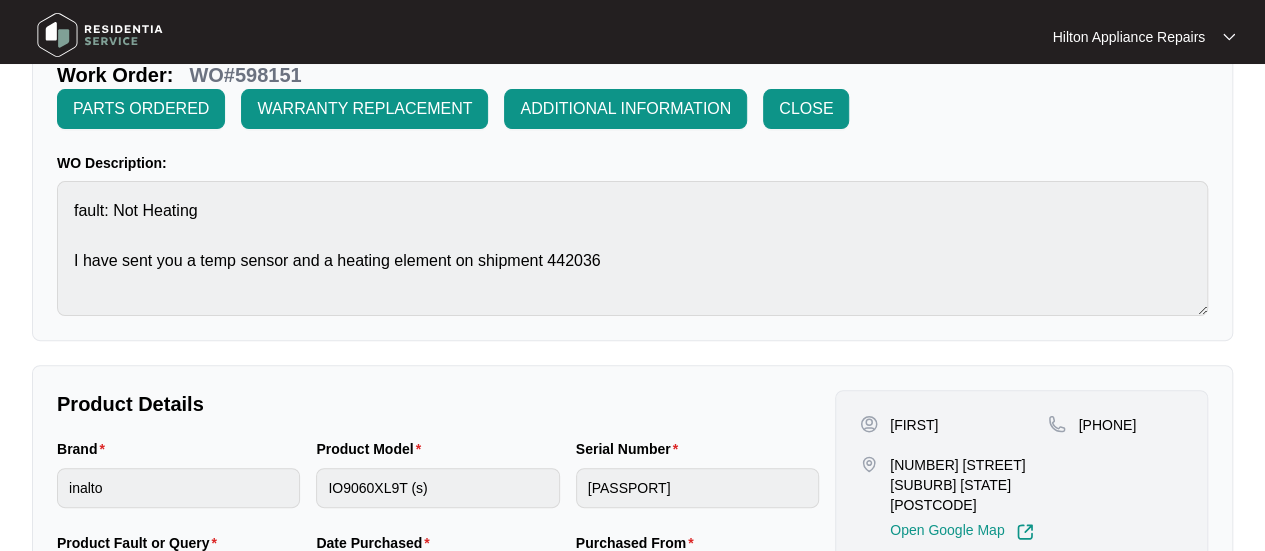 scroll, scrollTop: 0, scrollLeft: 0, axis: both 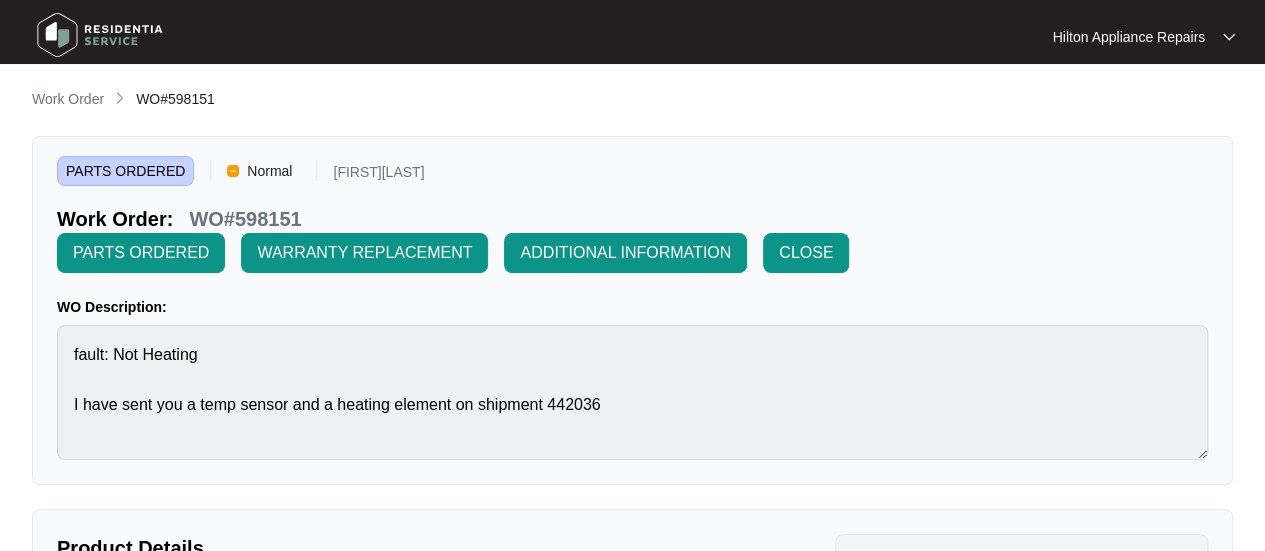 click on "Work Order" at bounding box center (68, 99) 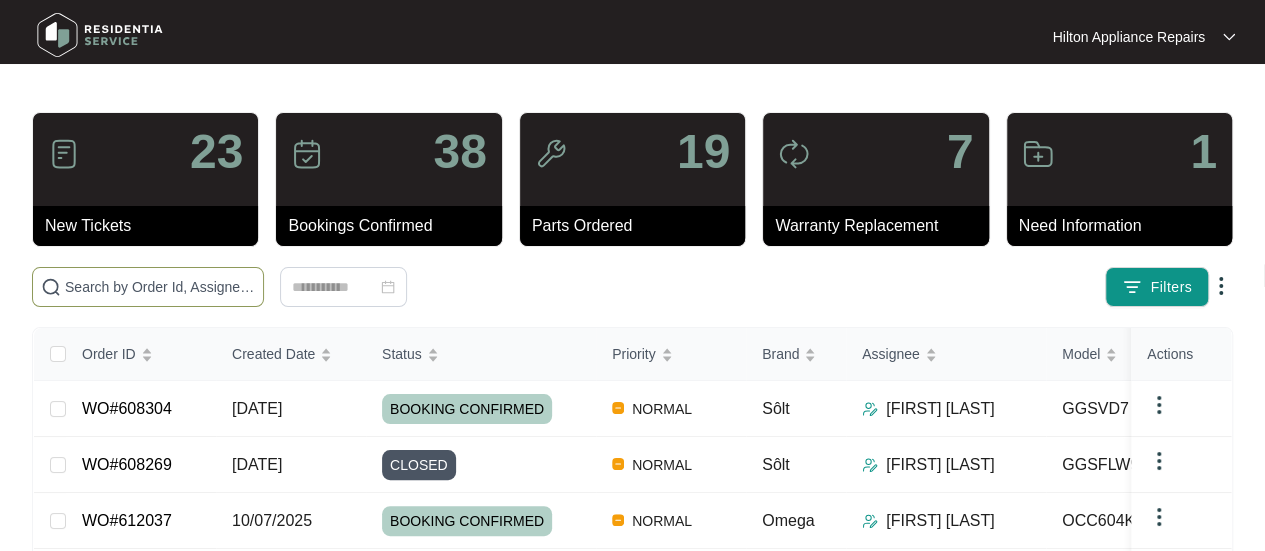 click at bounding box center [160, 287] 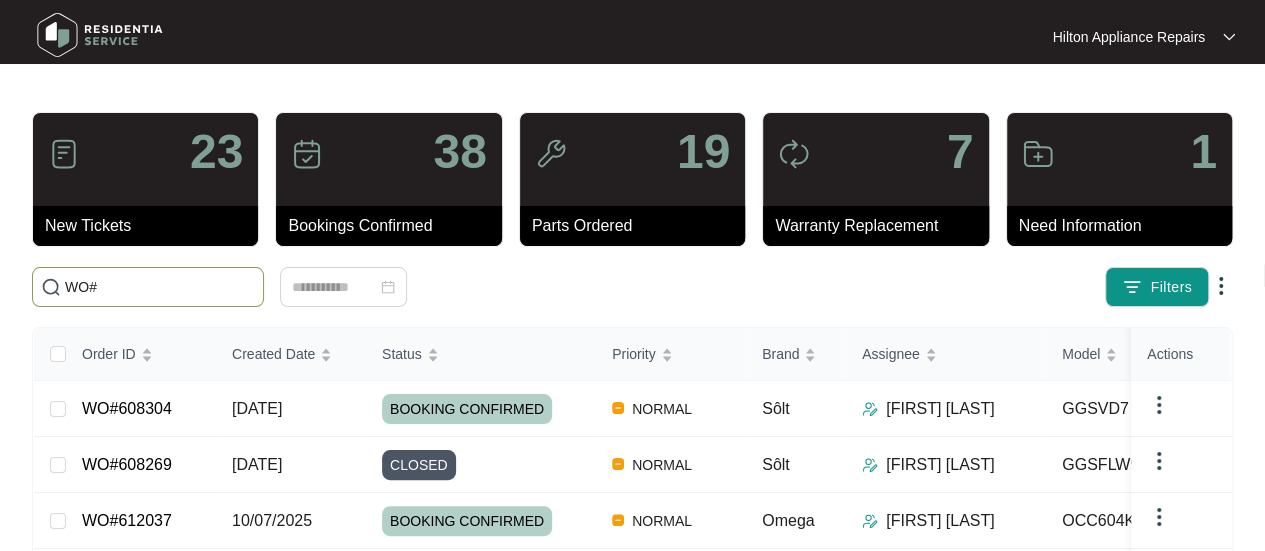 paste on "605017" 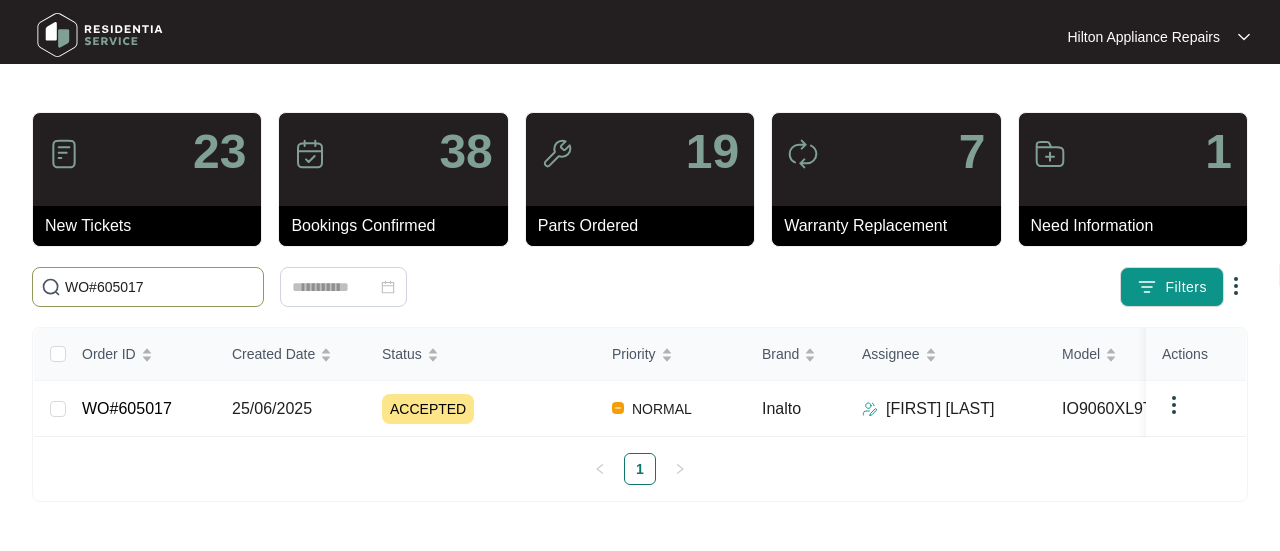 type on "WO#605017" 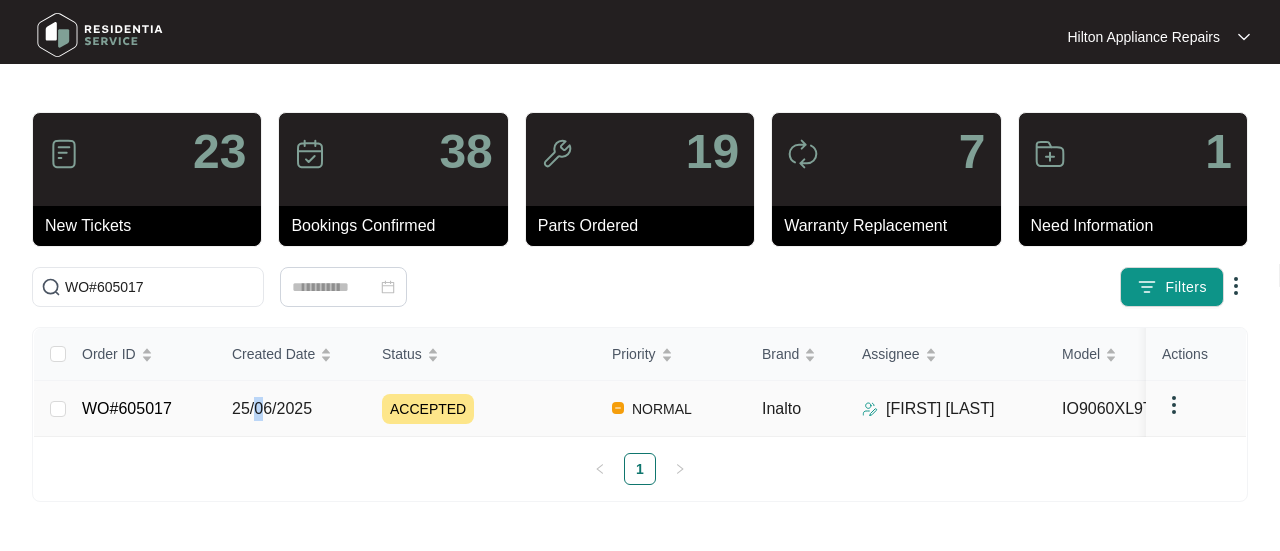 drag, startPoint x: 260, startPoint y: 409, endPoint x: 292, endPoint y: 411, distance: 32.06244 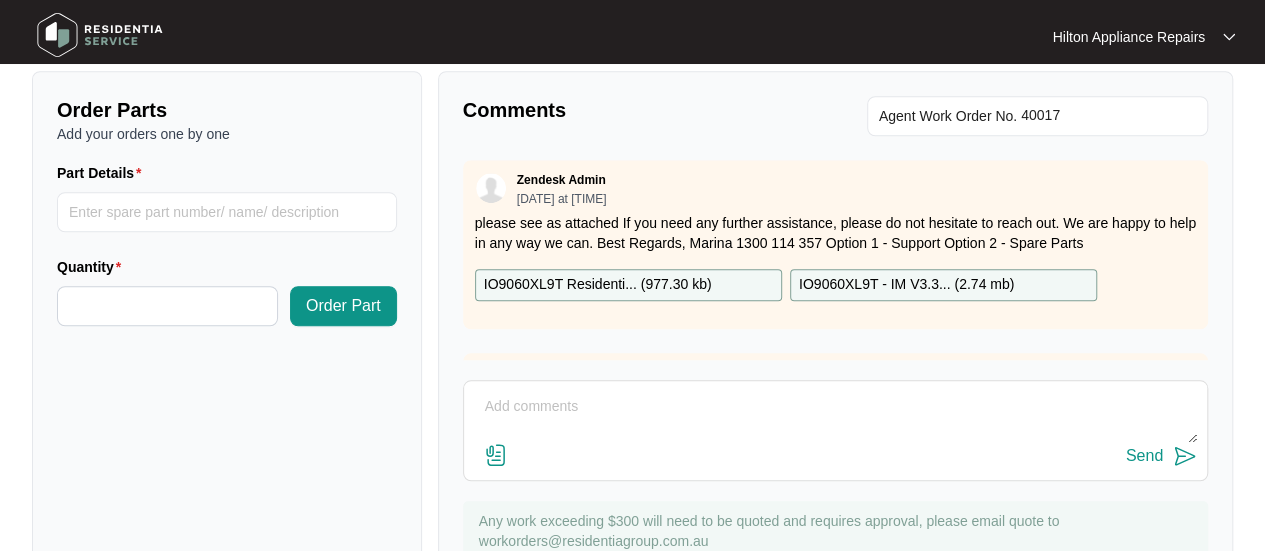scroll, scrollTop: 791, scrollLeft: 0, axis: vertical 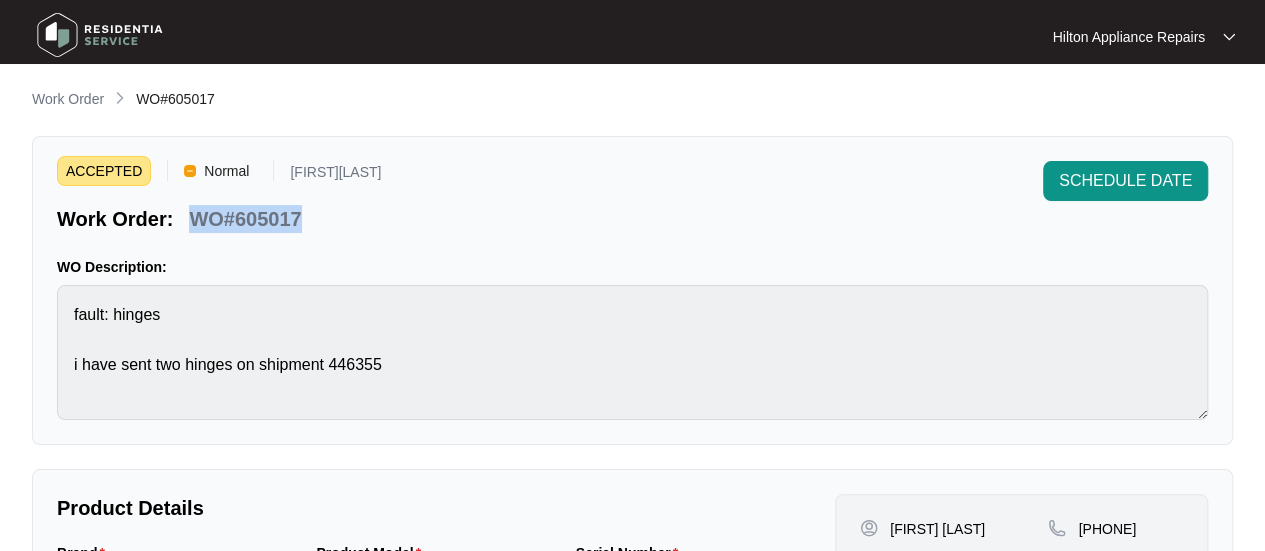 drag, startPoint x: 310, startPoint y: 218, endPoint x: 189, endPoint y: 213, distance: 121.103264 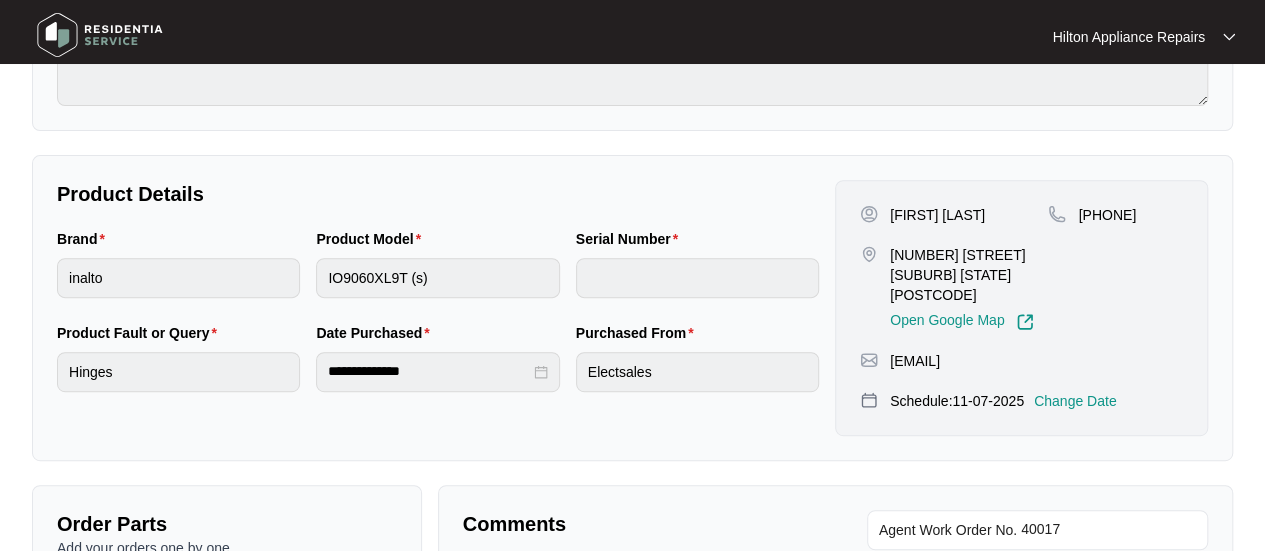 scroll, scrollTop: 600, scrollLeft: 0, axis: vertical 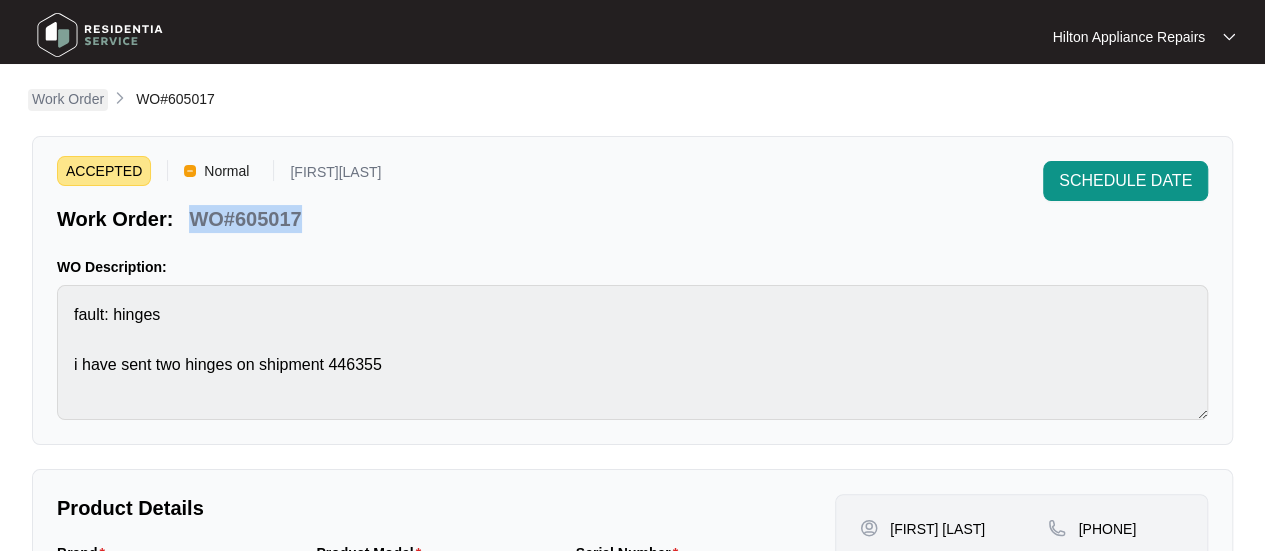 click on "Work Order" at bounding box center [68, 99] 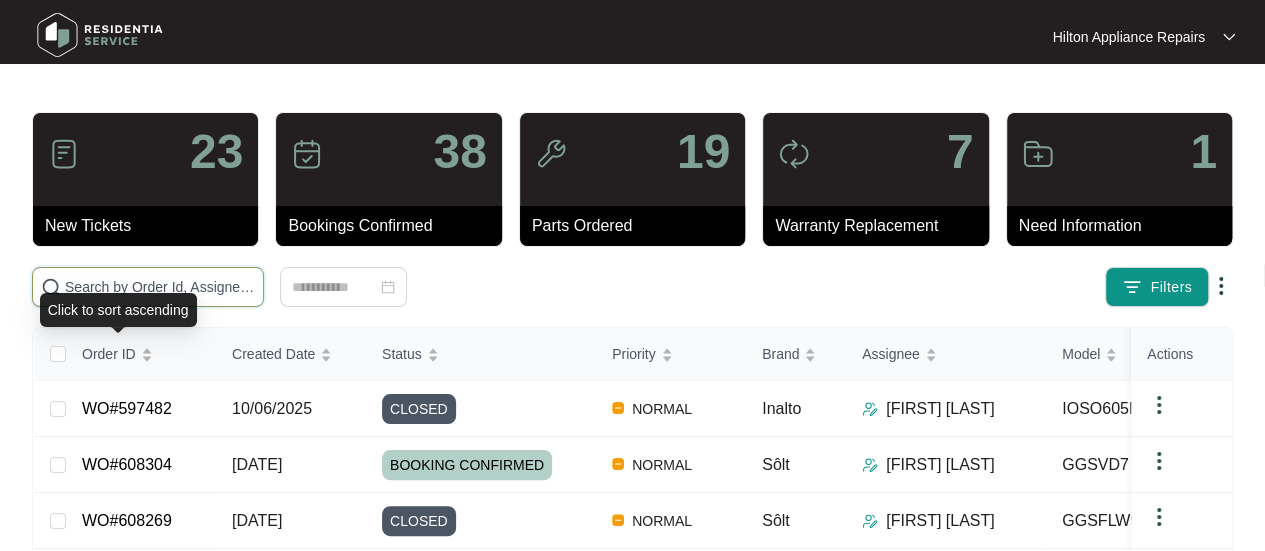 click at bounding box center (160, 287) 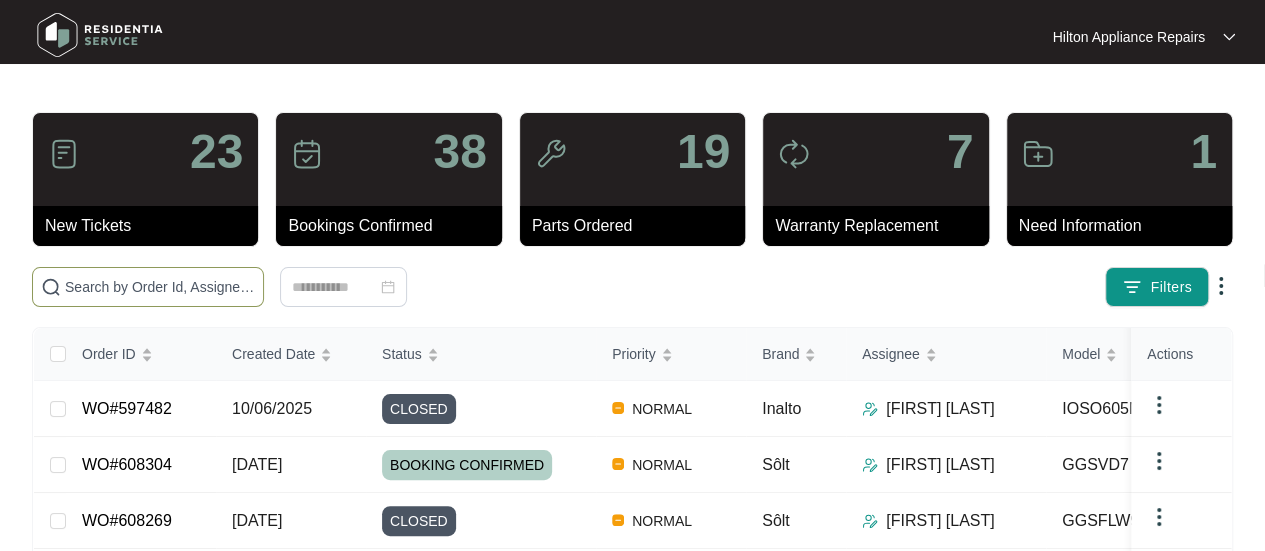 paste on "WO#598151" 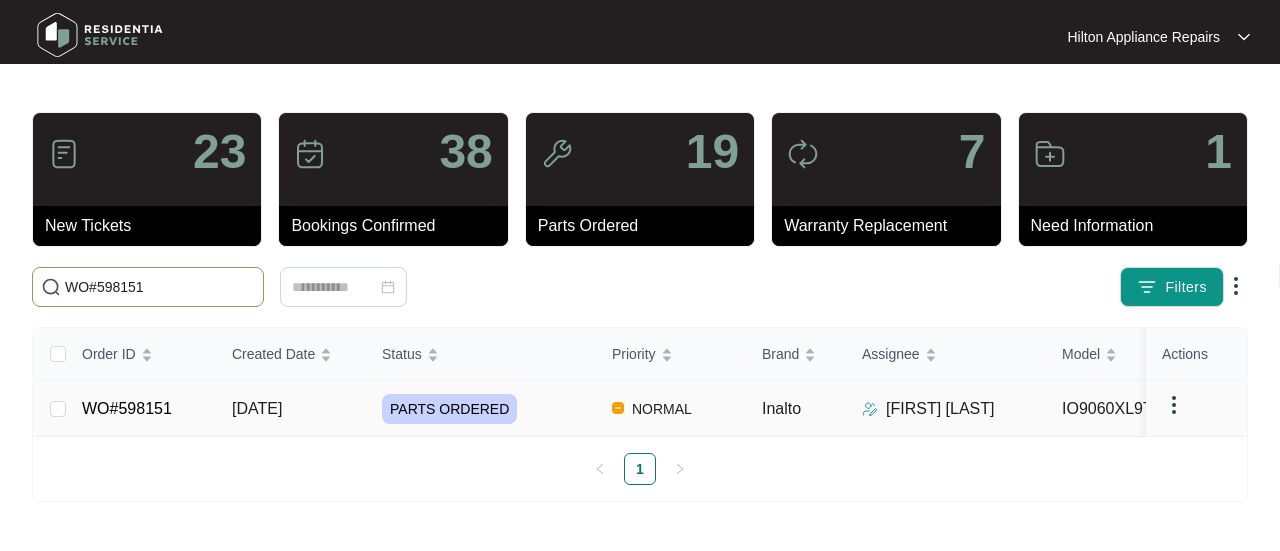 type on "WO#598151" 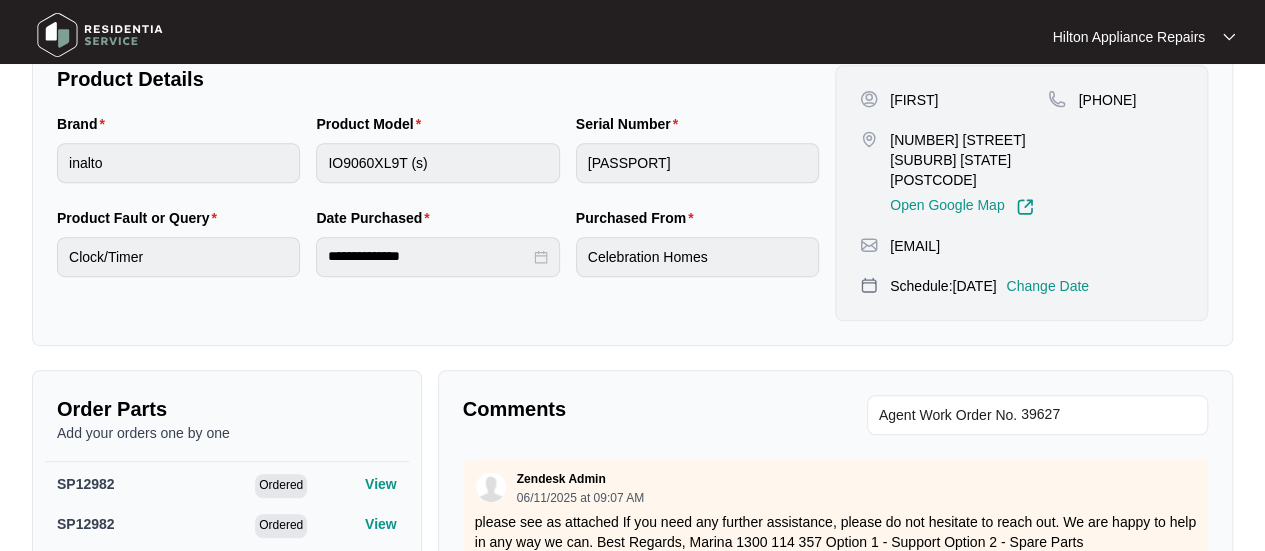 scroll, scrollTop: 500, scrollLeft: 0, axis: vertical 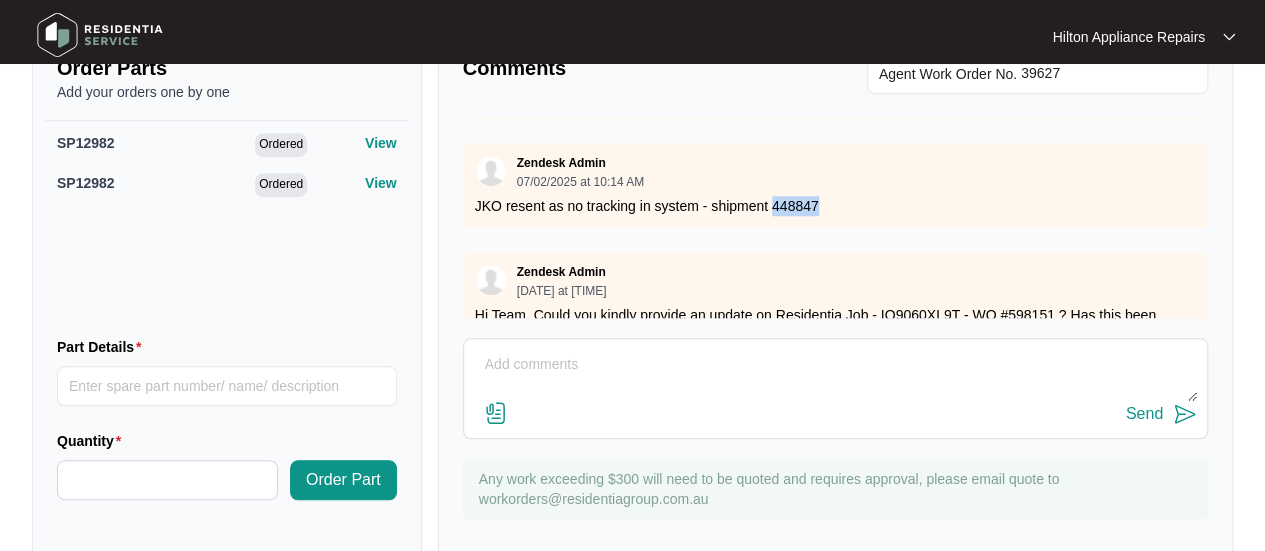 drag, startPoint x: 828, startPoint y: 188, endPoint x: 800, endPoint y: 174, distance: 31.304953 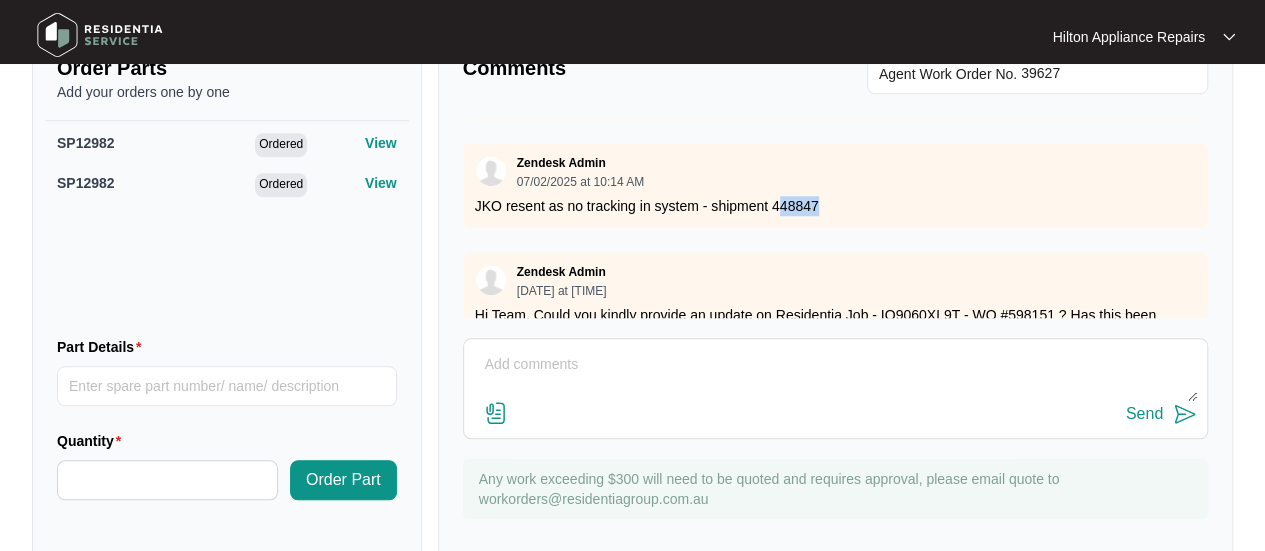 copy on "48847" 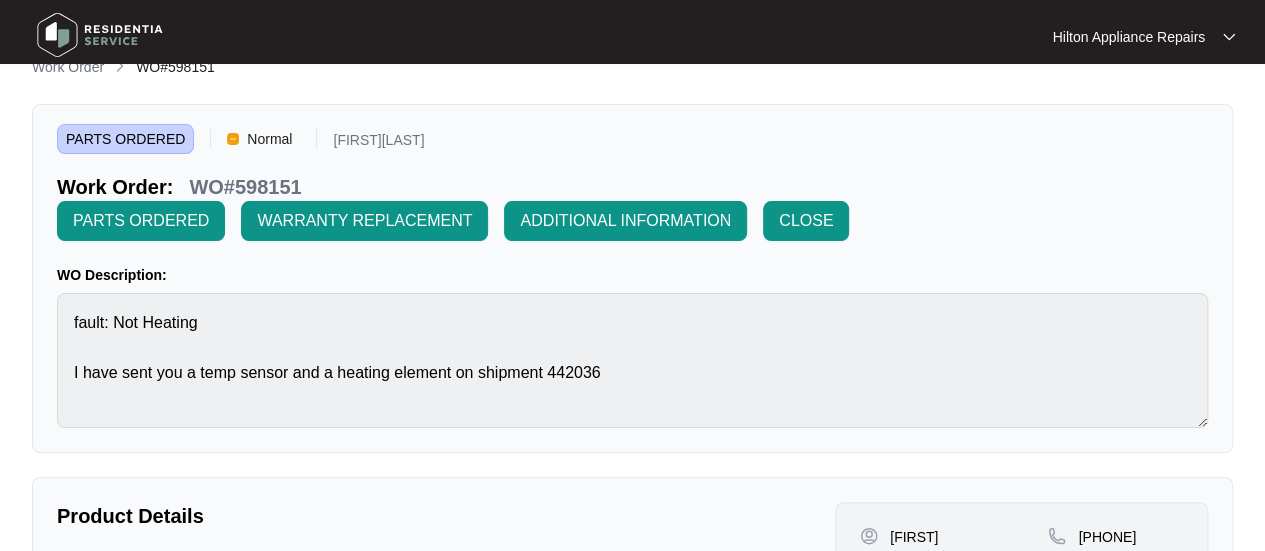 scroll, scrollTop: 10, scrollLeft: 0, axis: vertical 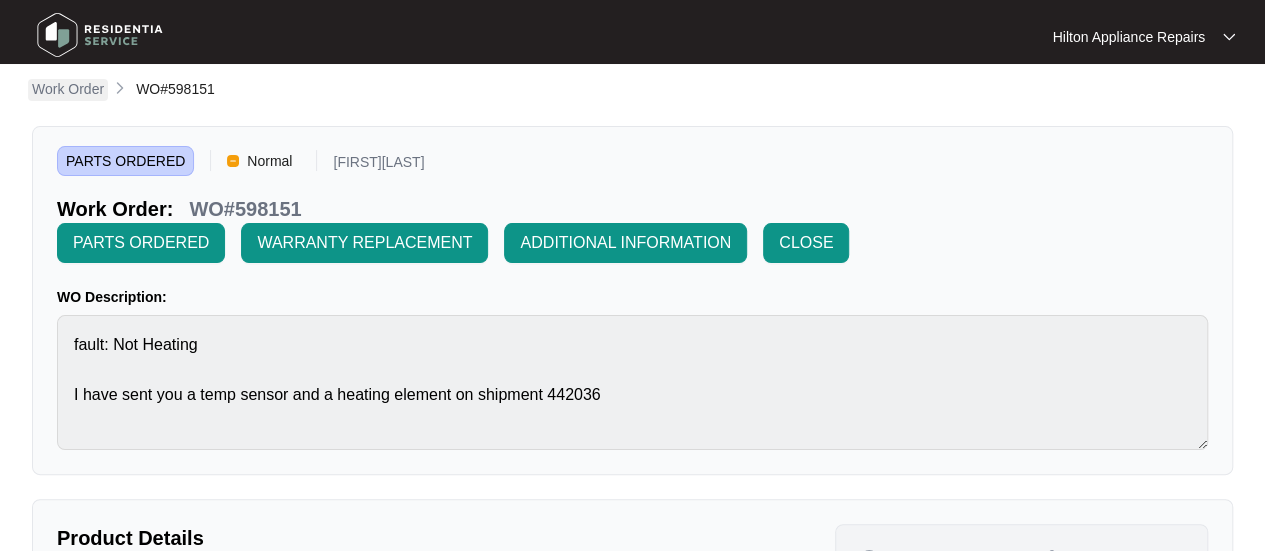 click on "Work Order" at bounding box center [68, 89] 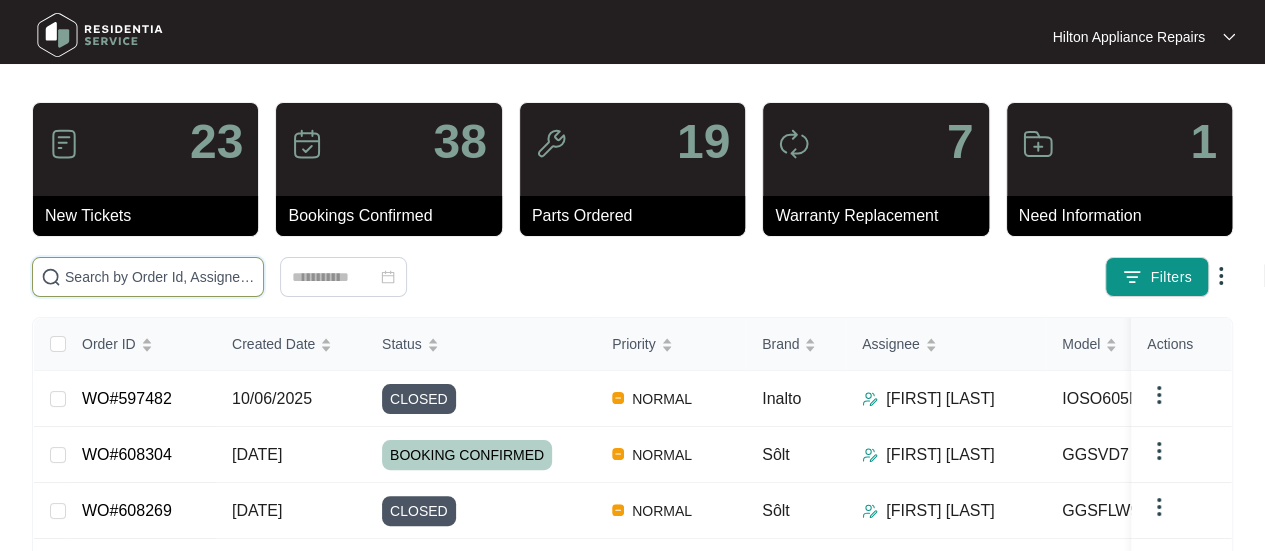 click at bounding box center [160, 277] 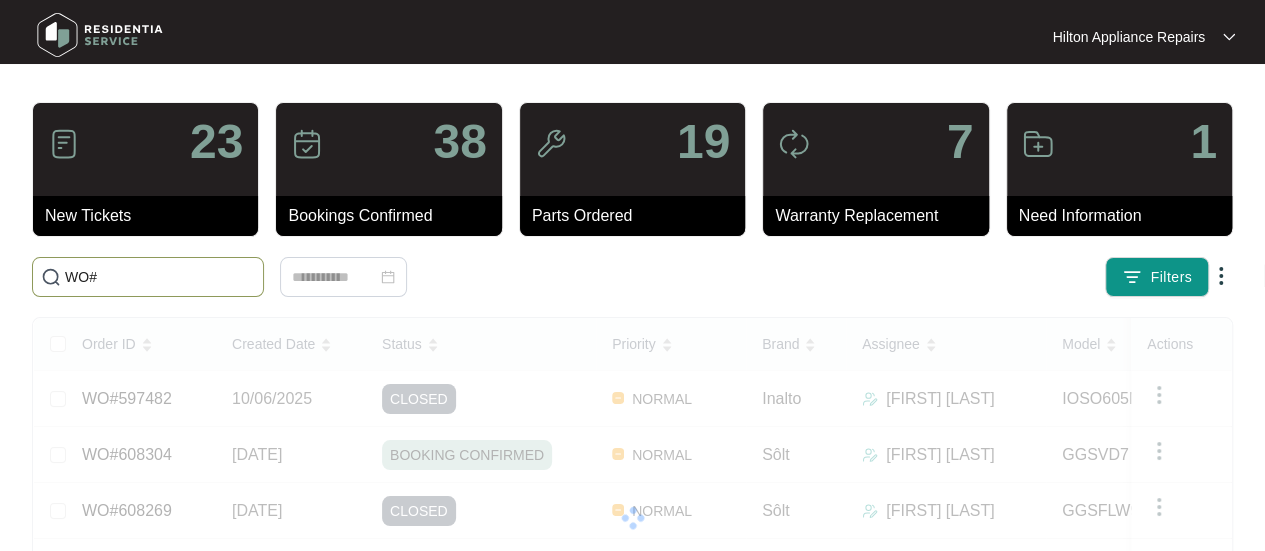 paste on "606125" 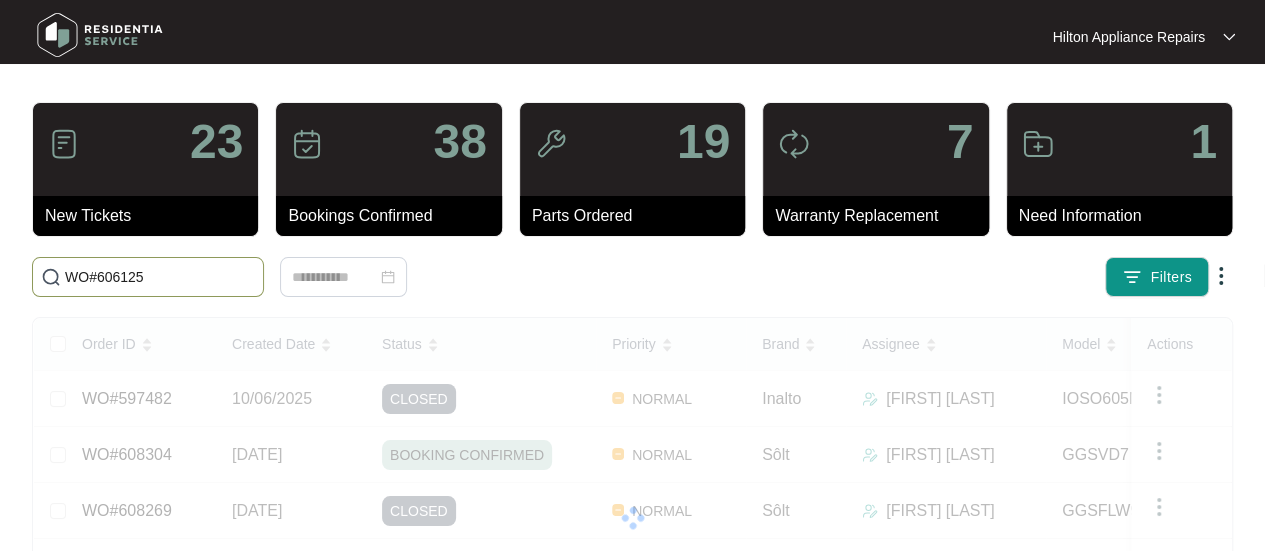 scroll, scrollTop: 0, scrollLeft: 0, axis: both 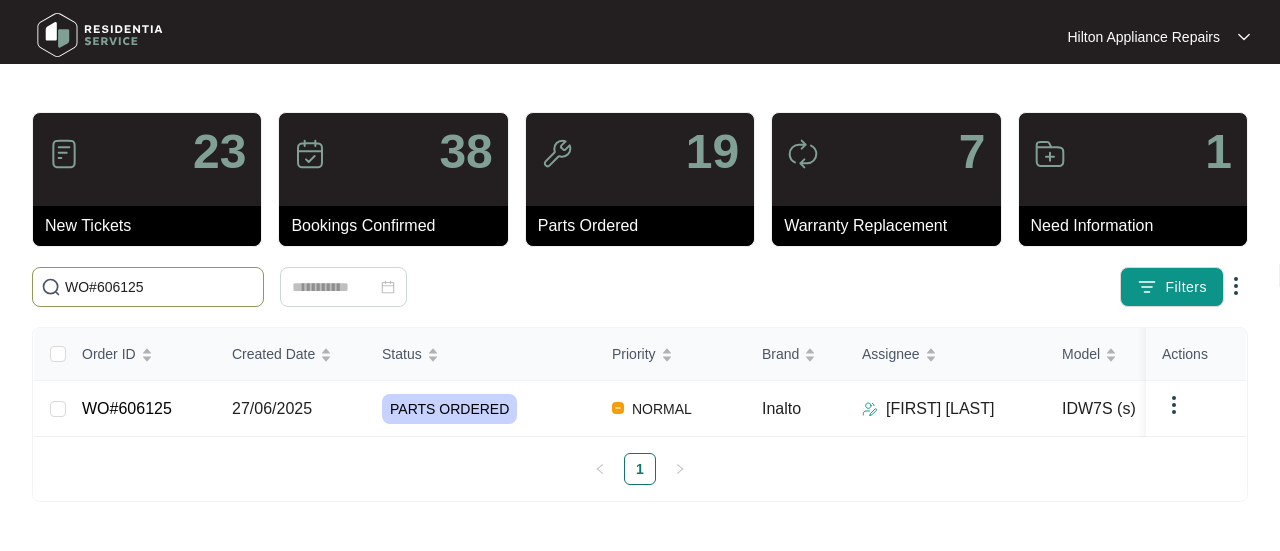type on "WO#606125" 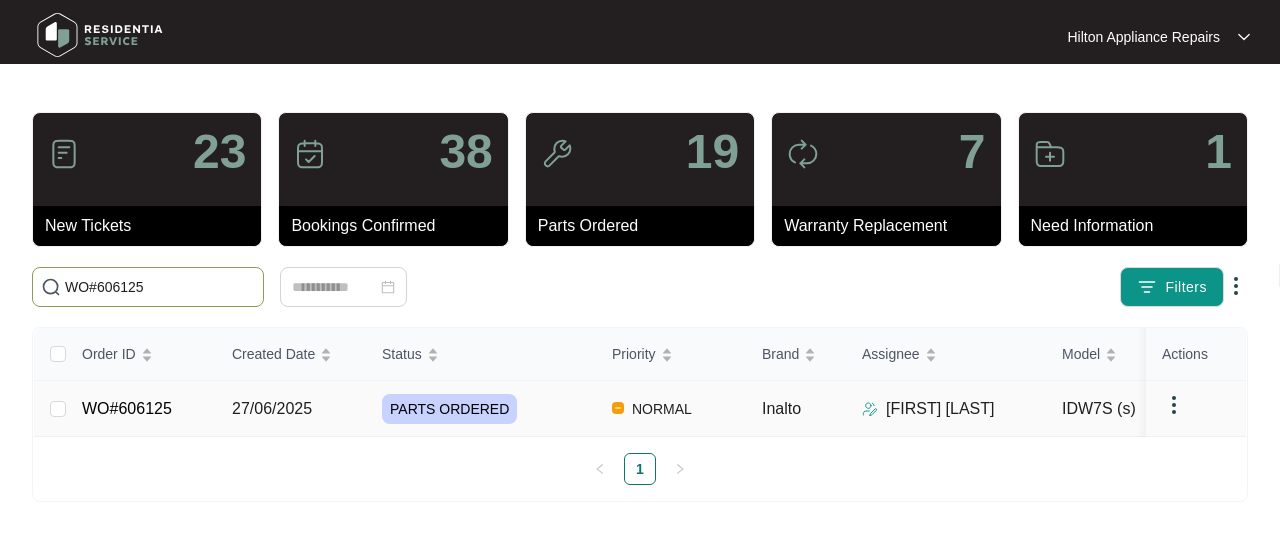 click on "27/06/2025" at bounding box center [272, 408] 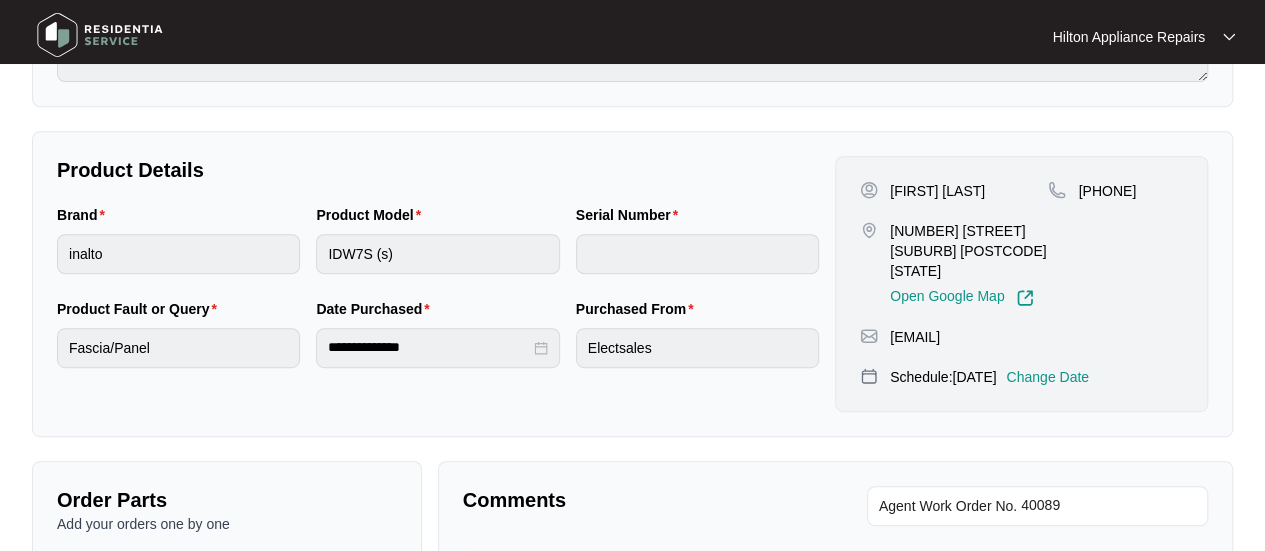 scroll, scrollTop: 500, scrollLeft: 0, axis: vertical 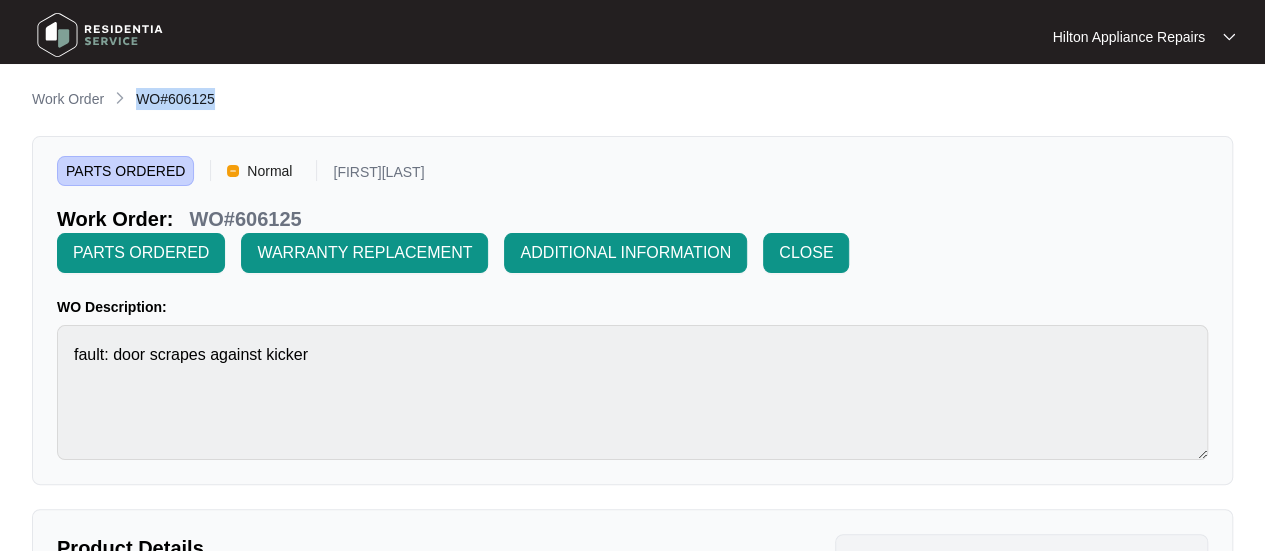 drag, startPoint x: 213, startPoint y: 100, endPoint x: 136, endPoint y: 102, distance: 77.02597 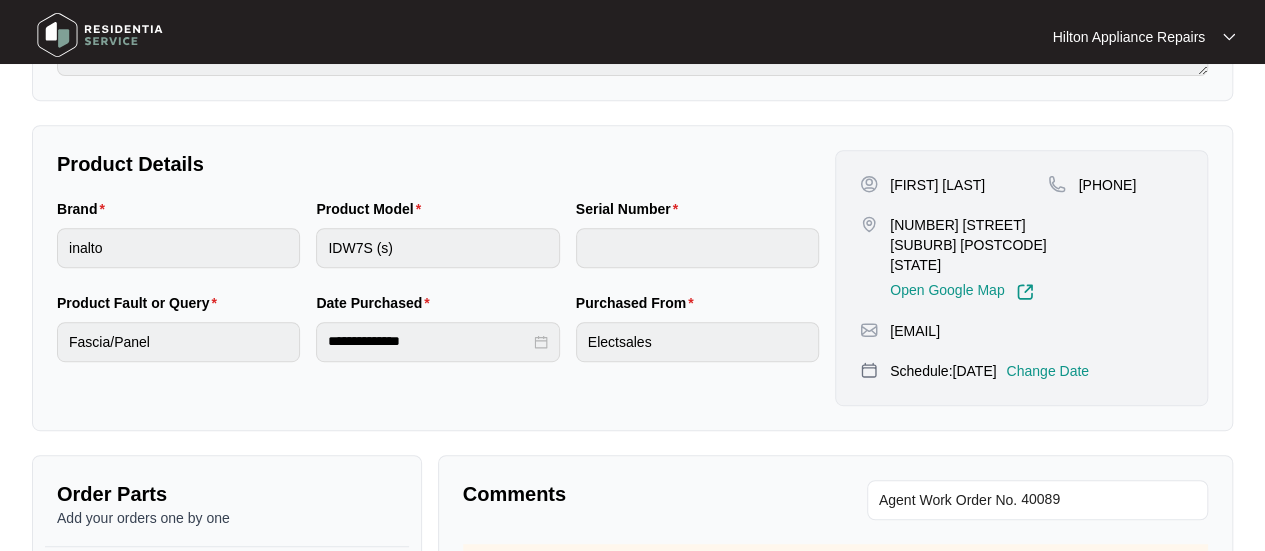 scroll, scrollTop: 500, scrollLeft: 0, axis: vertical 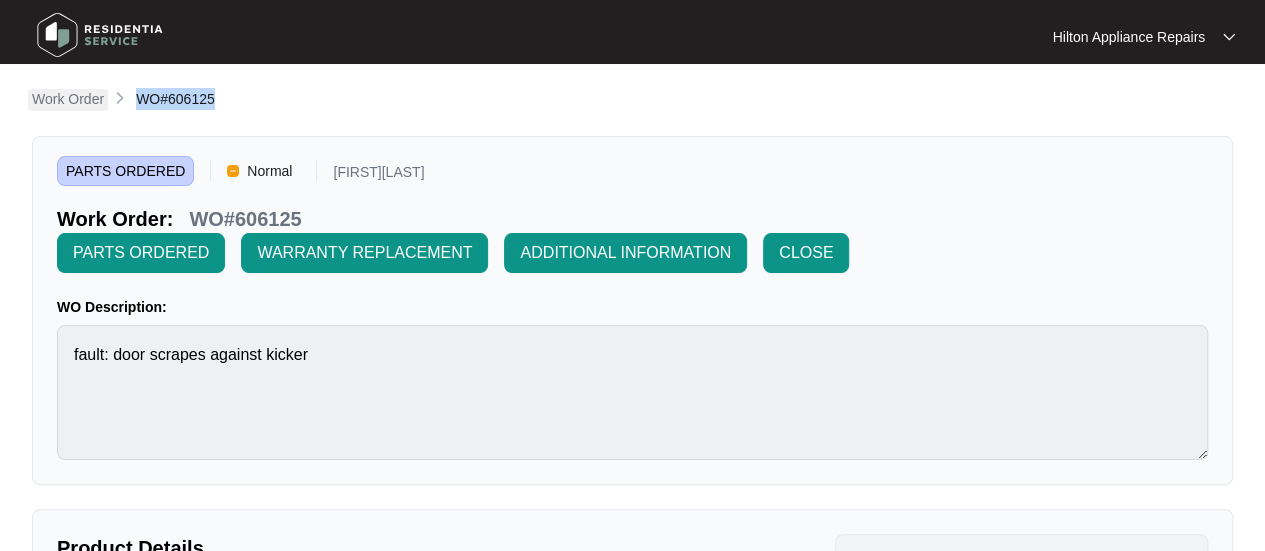 click on "Work Order" at bounding box center (68, 99) 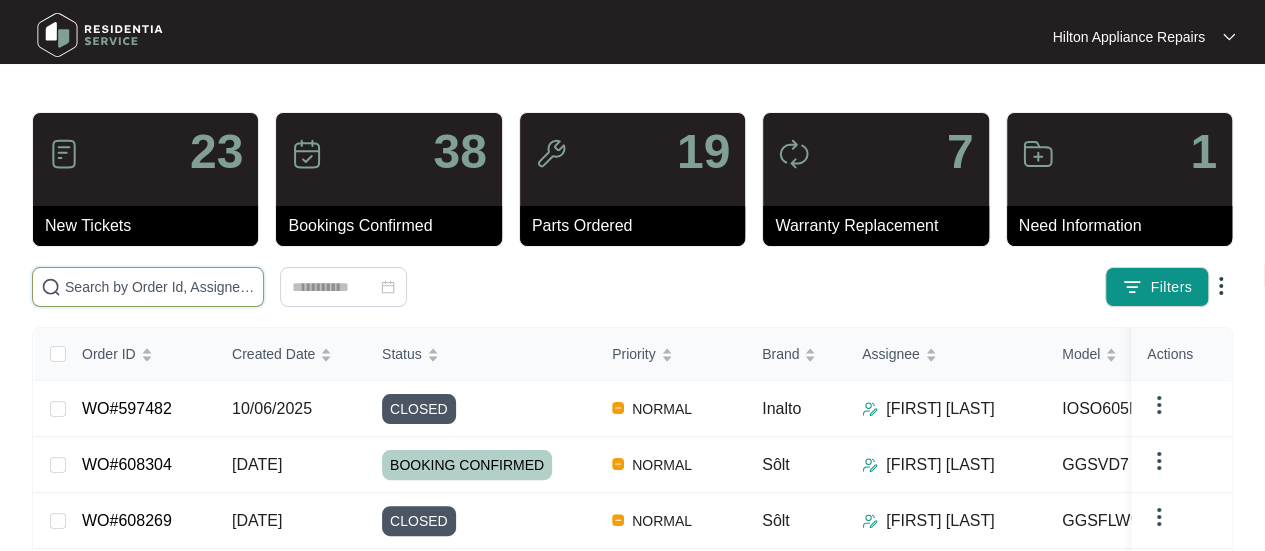 click at bounding box center (160, 287) 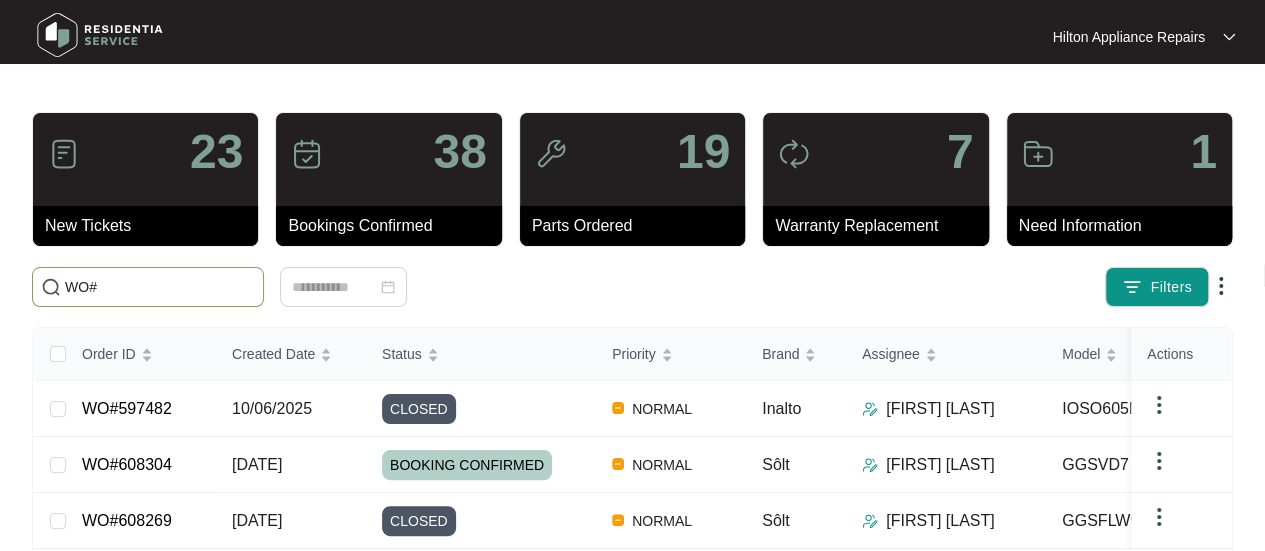 paste on "604232" 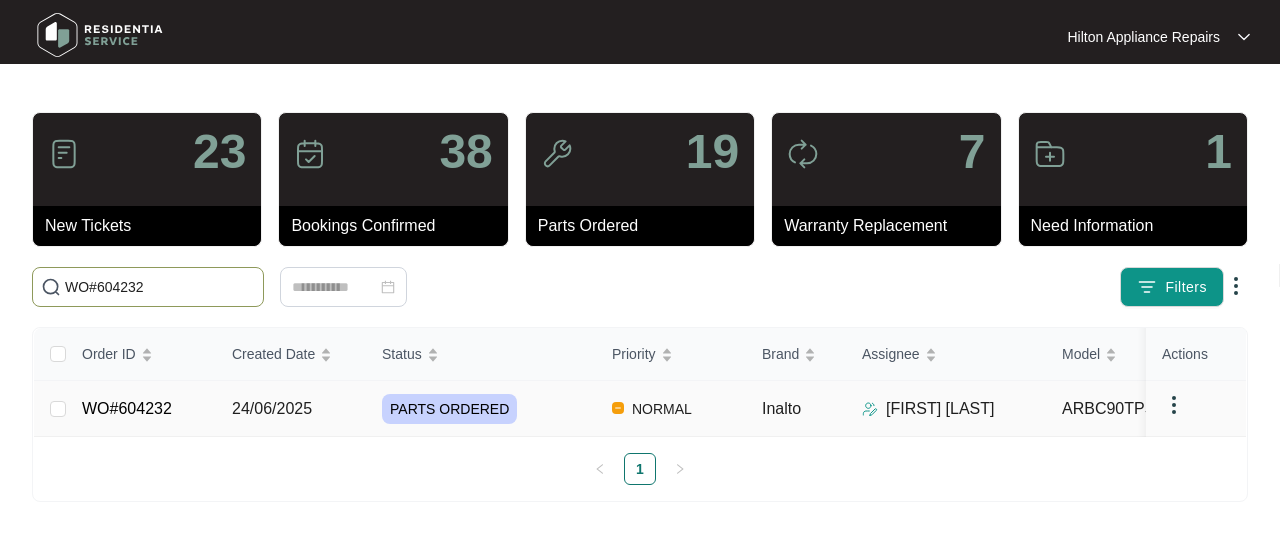 type on "WO#604232" 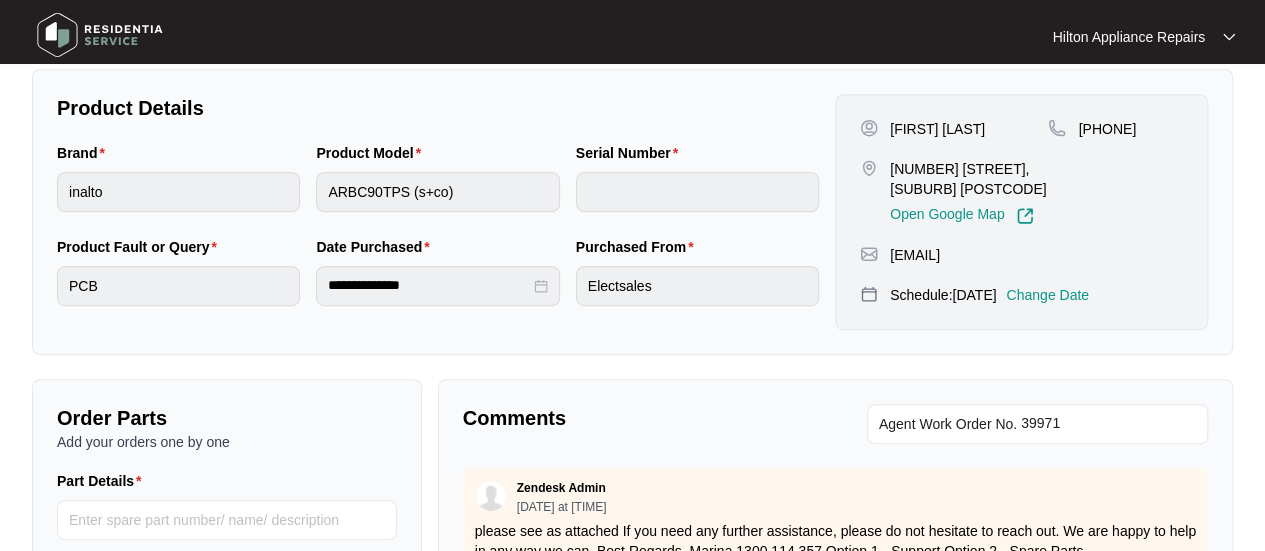 scroll, scrollTop: 500, scrollLeft: 0, axis: vertical 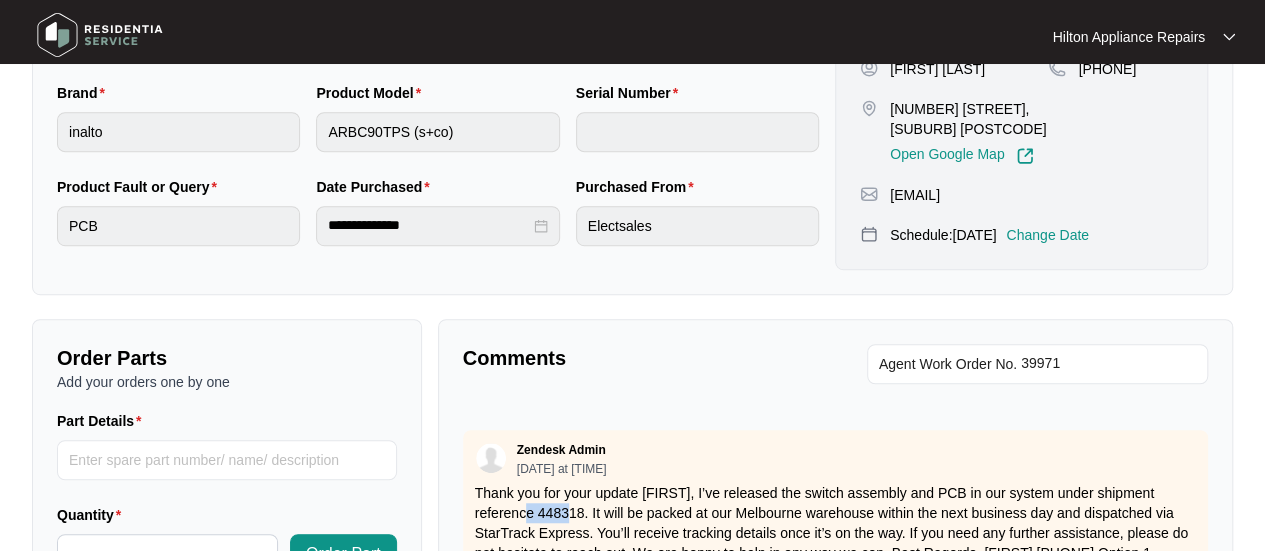 drag, startPoint x: 582, startPoint y: 473, endPoint x: 539, endPoint y: 474, distance: 43.011627 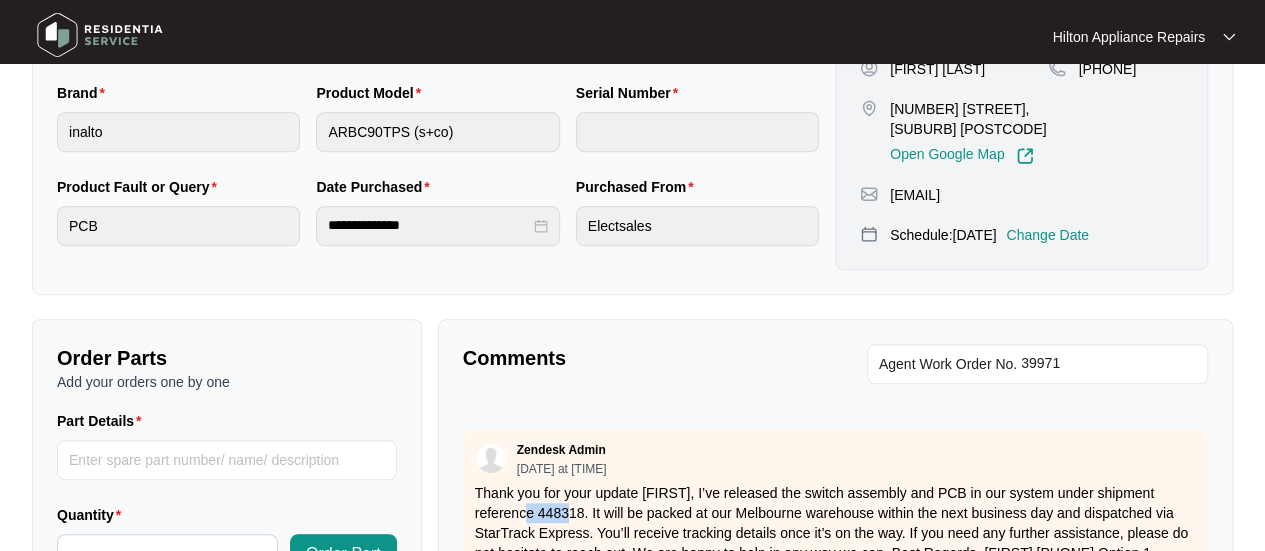 copy on "448318" 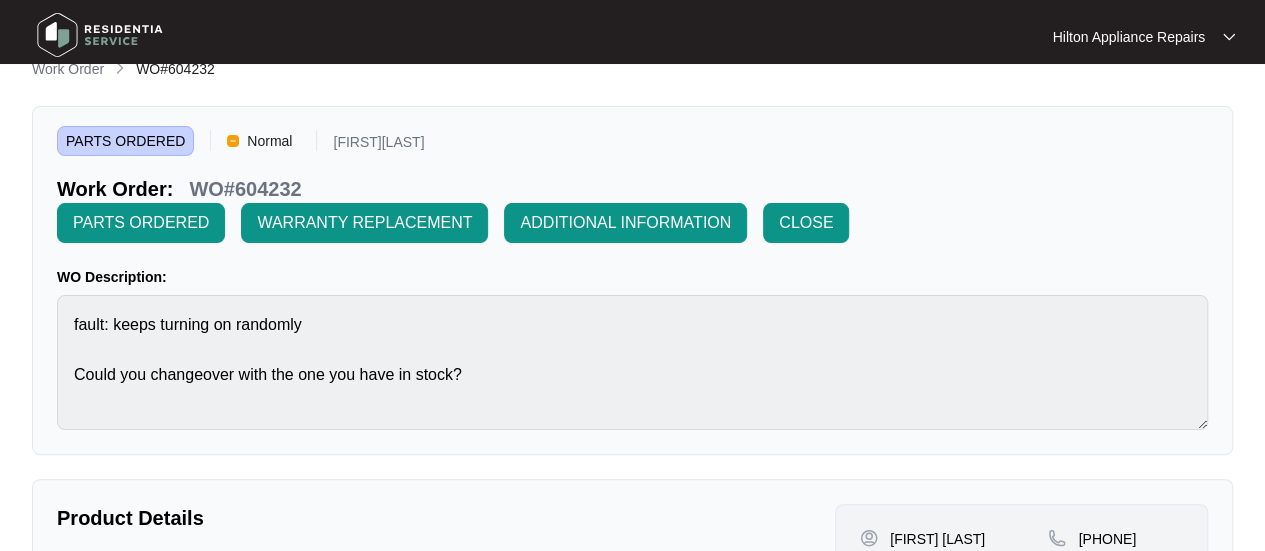 scroll, scrollTop: 0, scrollLeft: 0, axis: both 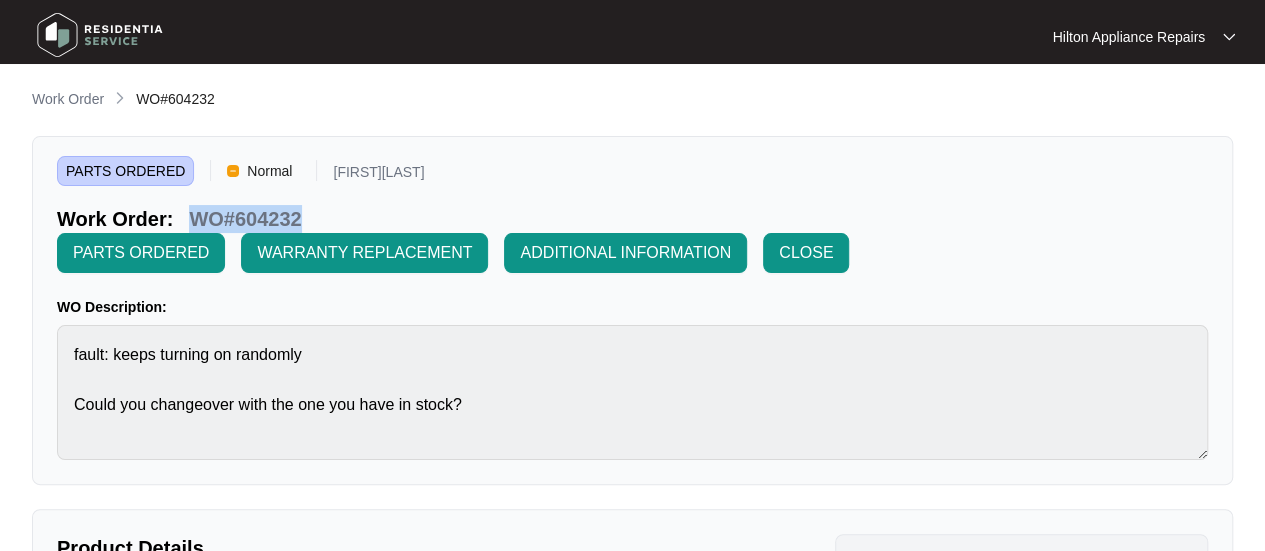 drag, startPoint x: 311, startPoint y: 217, endPoint x: 190, endPoint y: 218, distance: 121.004135 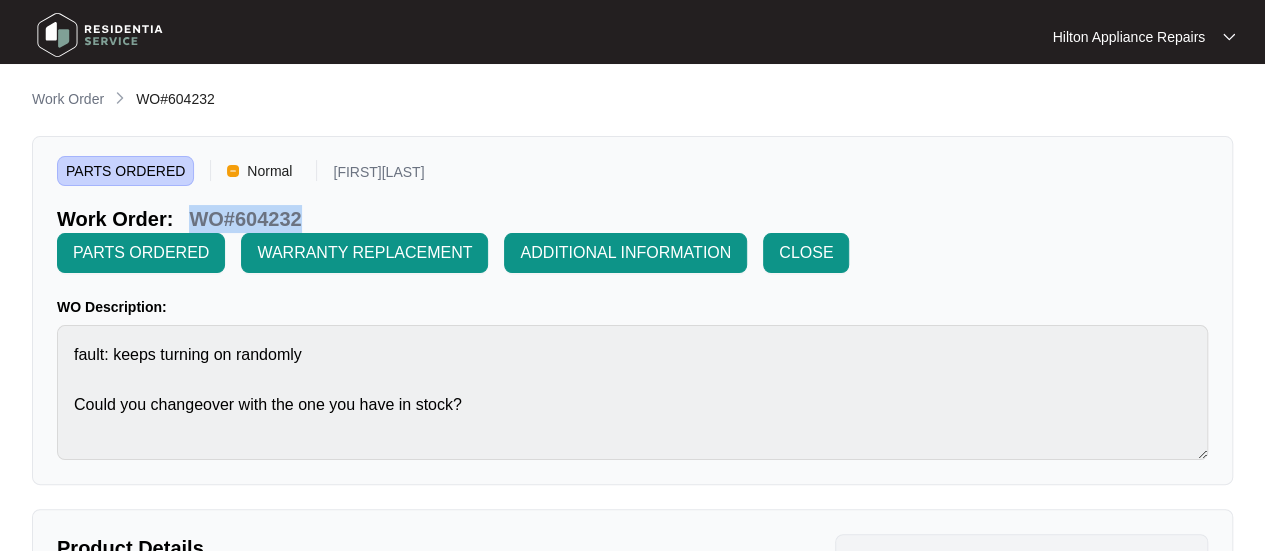 copy on "WO#604232" 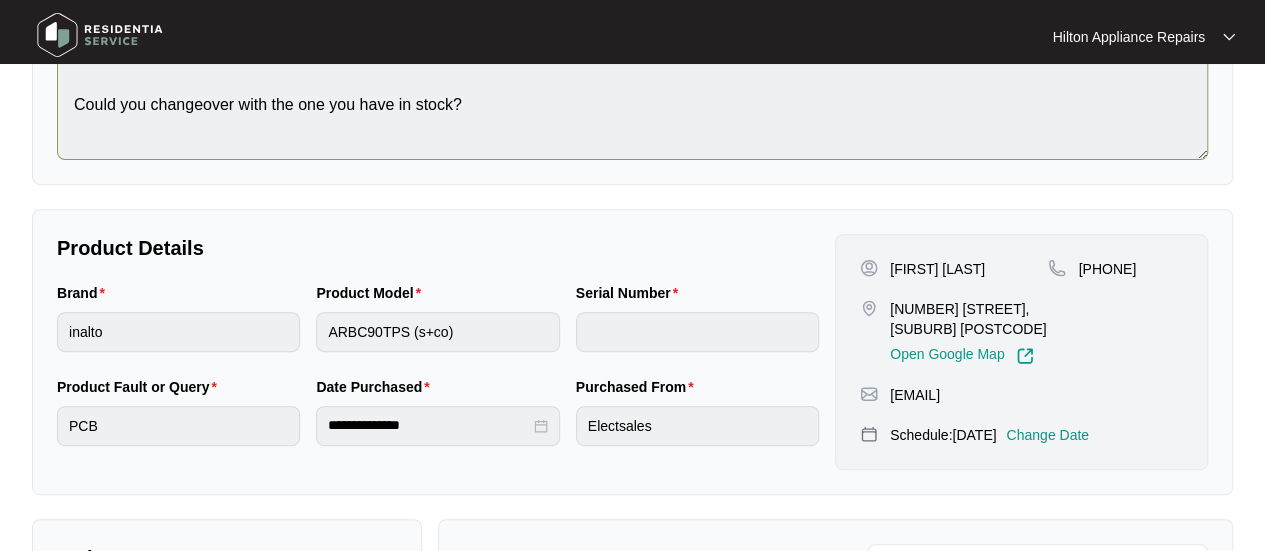 scroll, scrollTop: 0, scrollLeft: 0, axis: both 